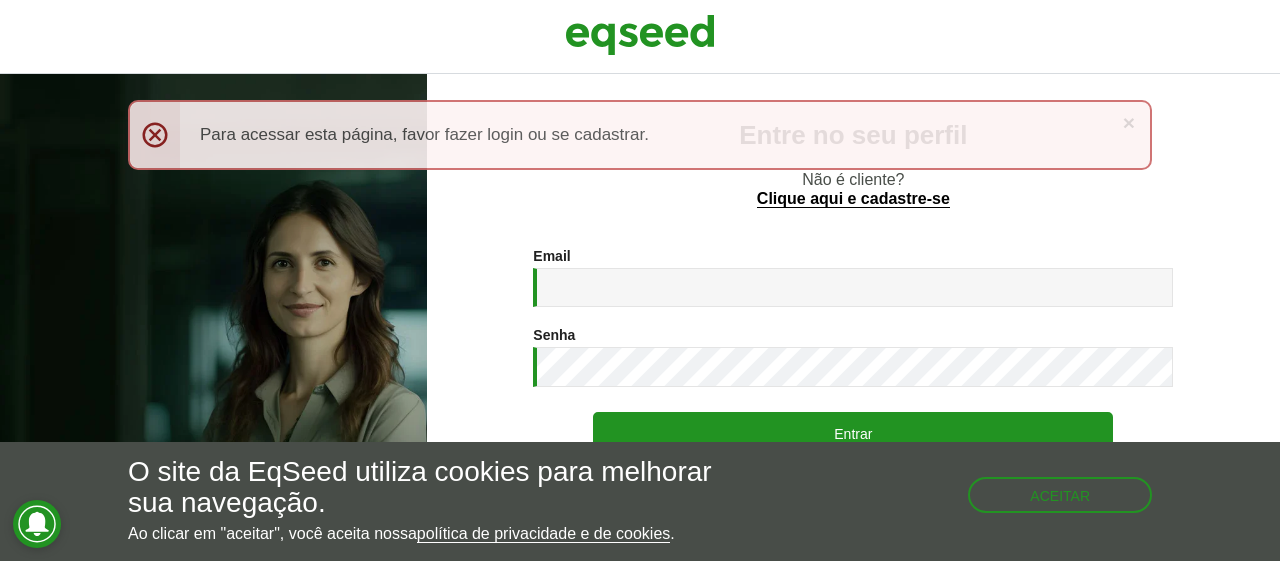 scroll, scrollTop: 0, scrollLeft: 0, axis: both 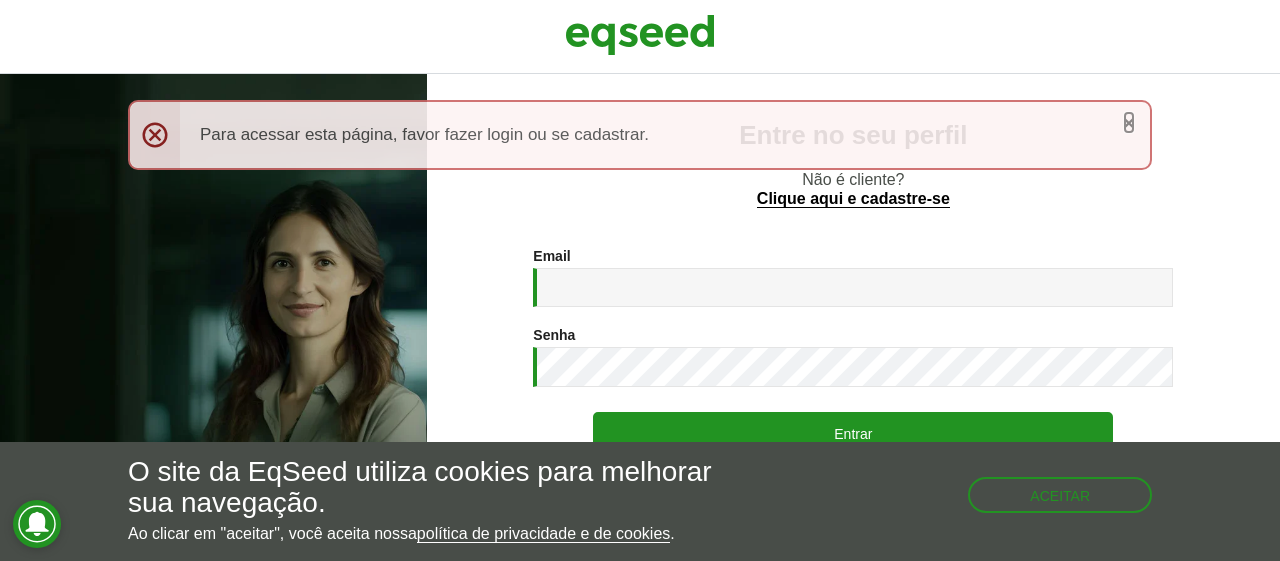 click on "×" at bounding box center [1129, 122] 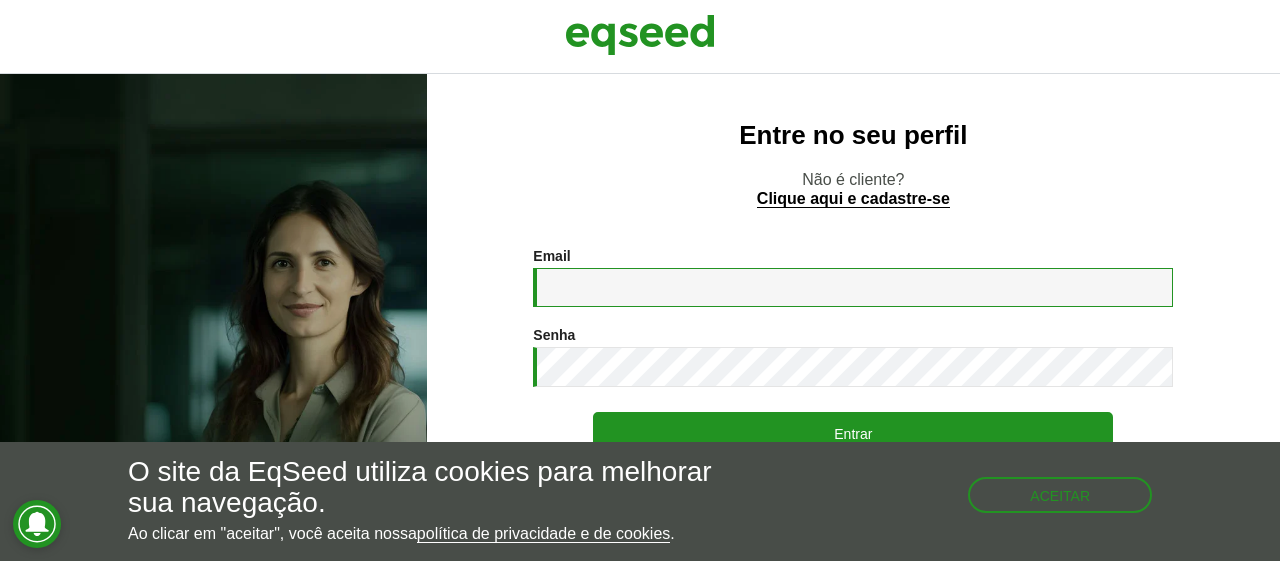 click on "Email  *" at bounding box center (853, 287) 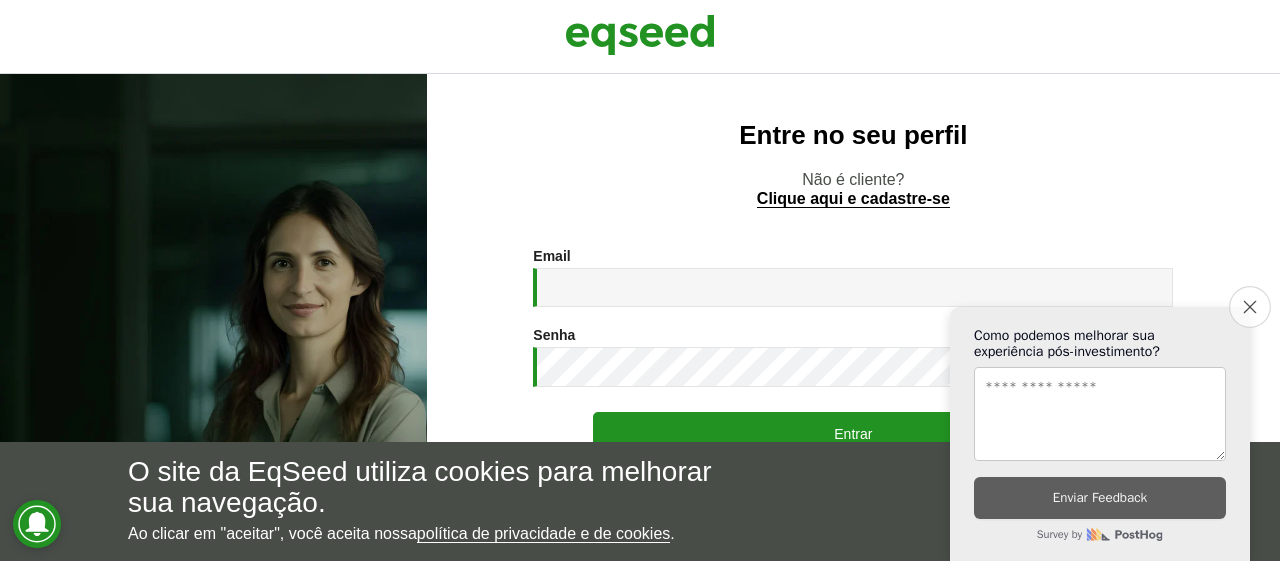 click on "Close survey" 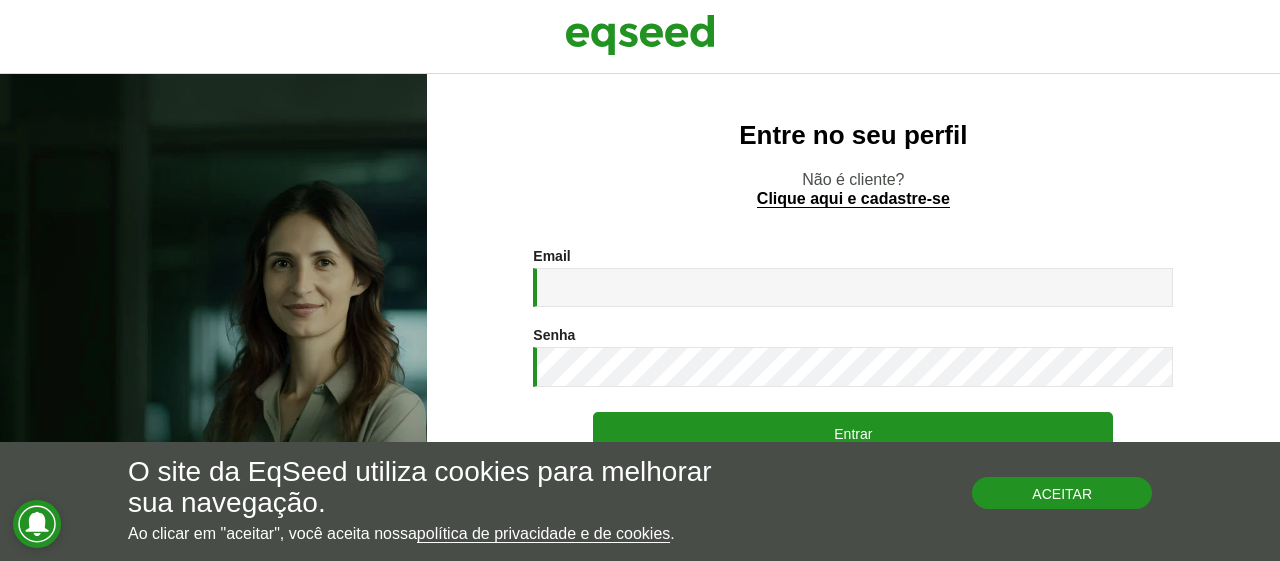 click on "Aceitar" at bounding box center (1062, 493) 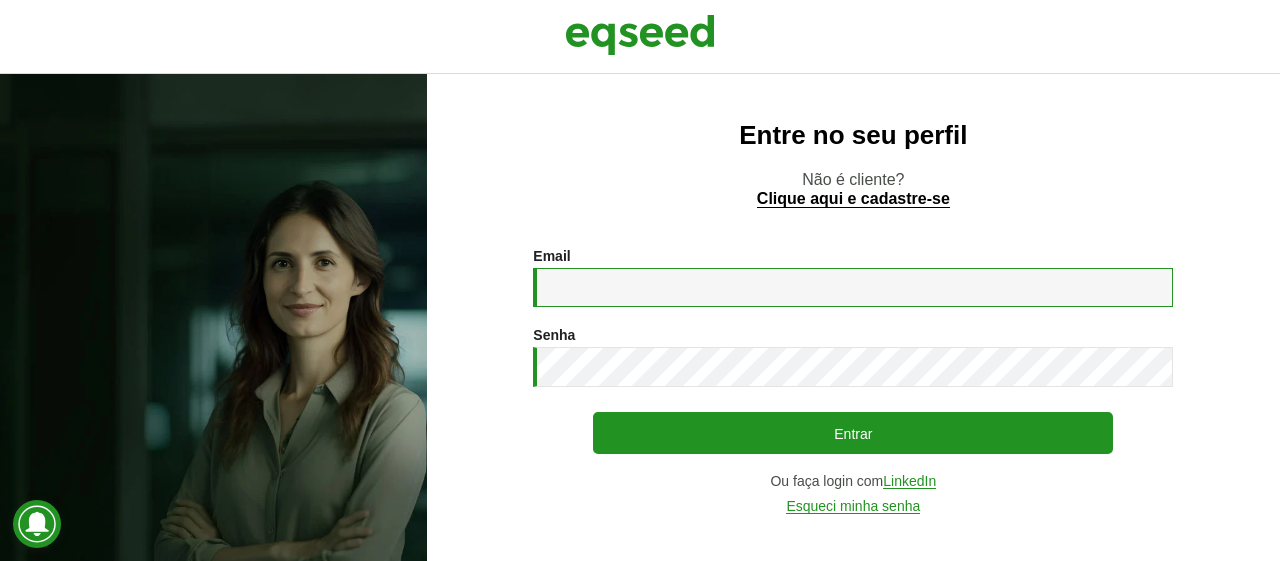 click on "Email  *" at bounding box center (853, 287) 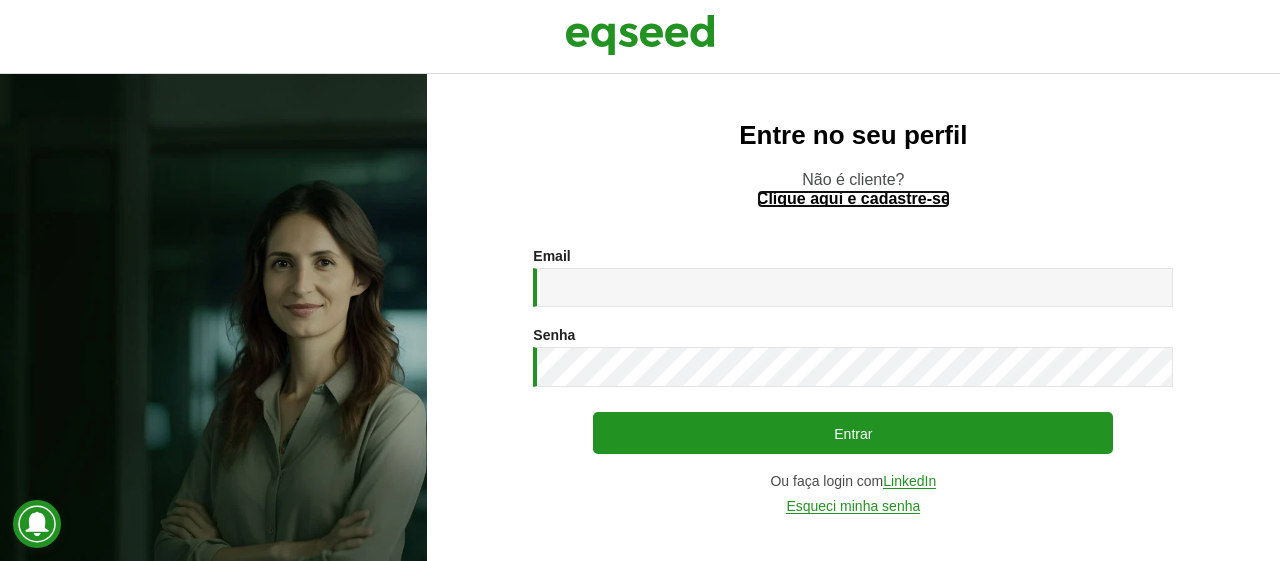 click on "Clique aqui e cadastre-se" at bounding box center (853, 199) 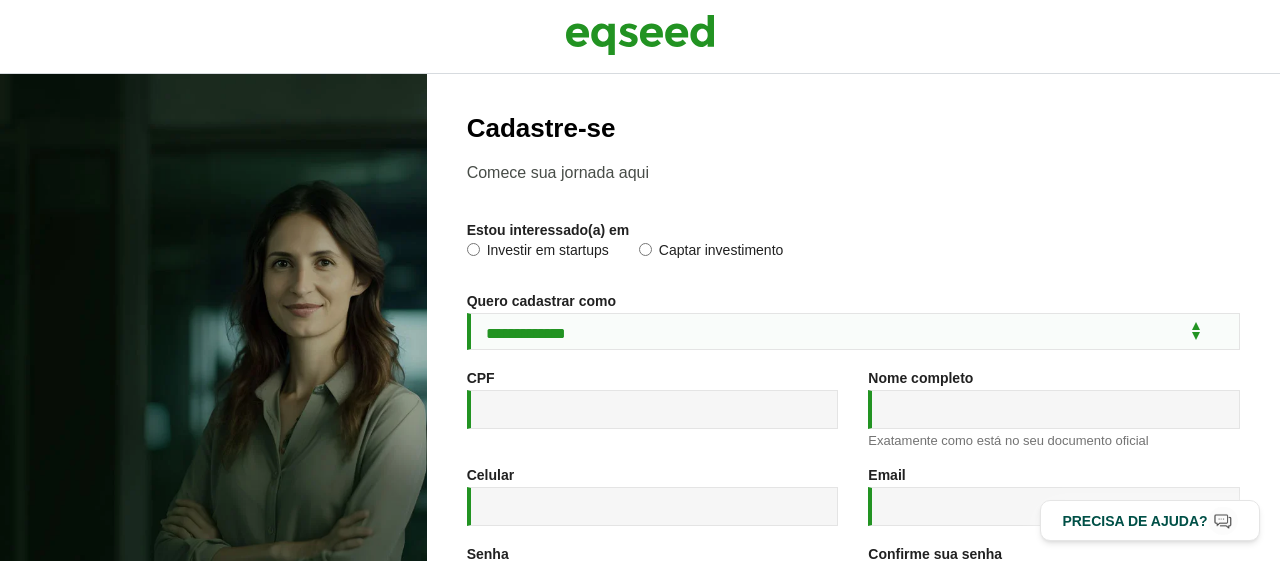 scroll, scrollTop: 0, scrollLeft: 0, axis: both 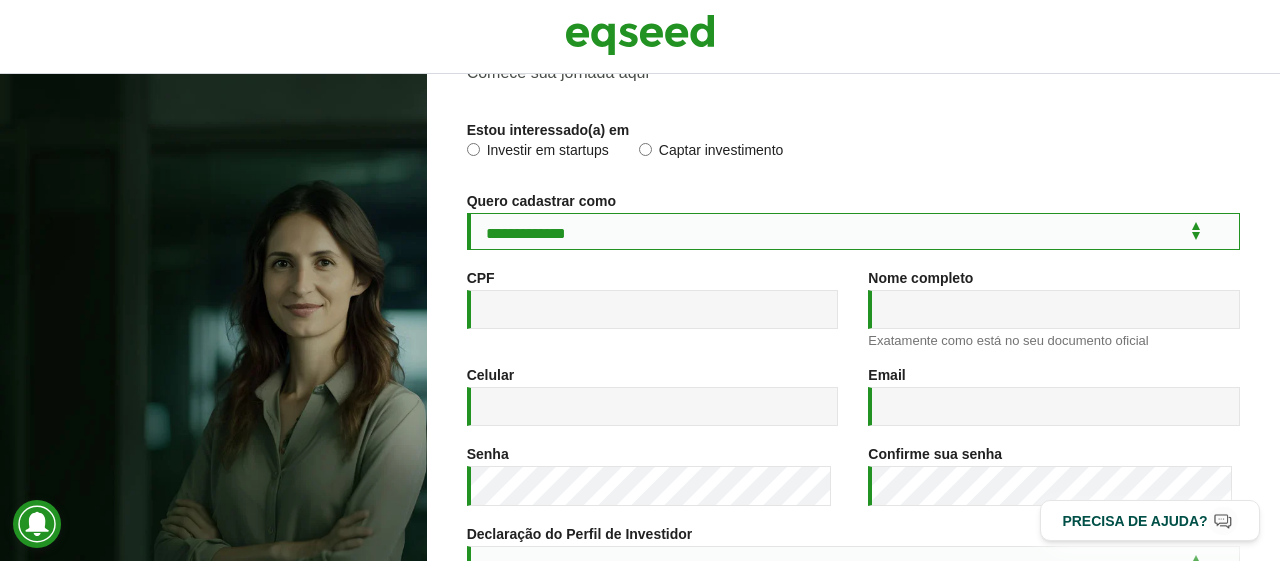 click on "**********" at bounding box center [853, 231] 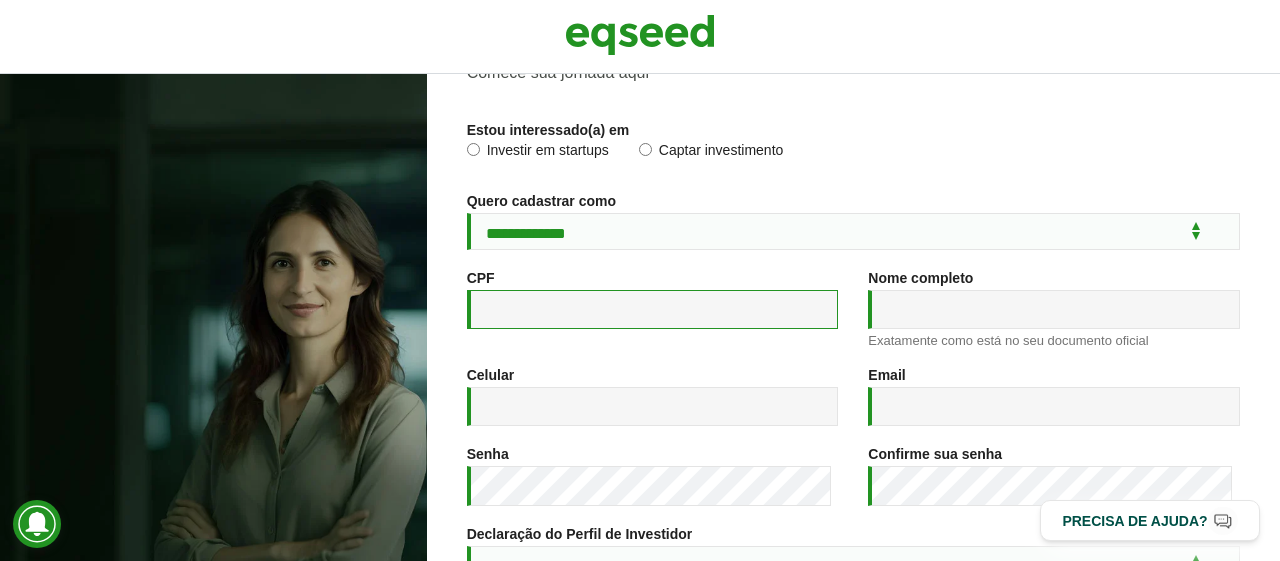 click on "CPF  *" at bounding box center [653, 309] 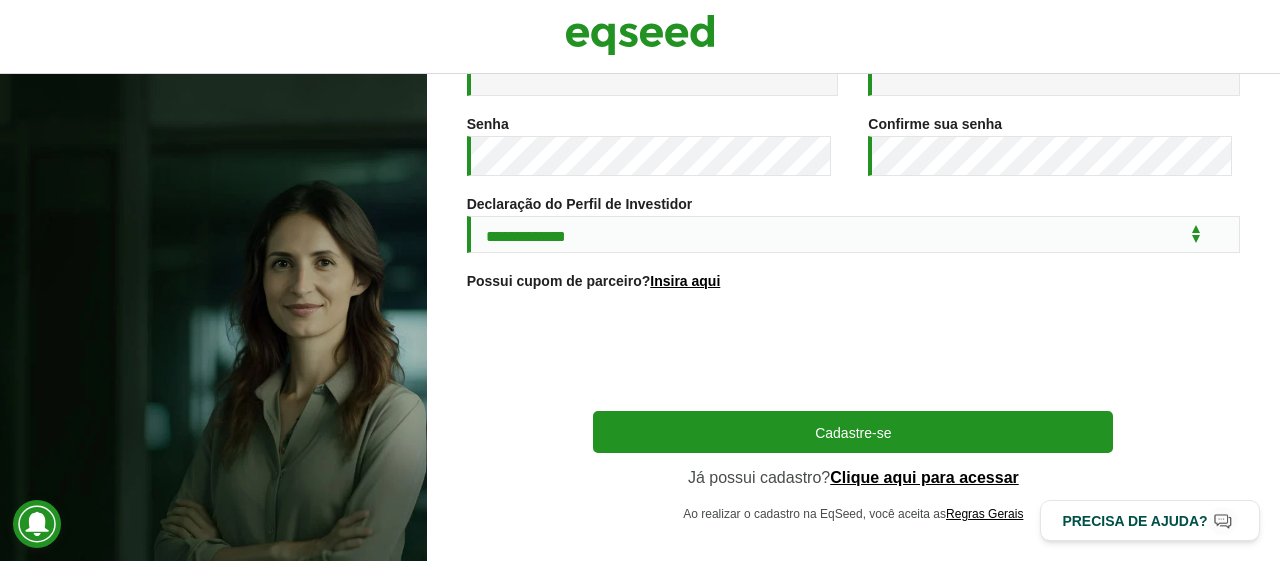 scroll, scrollTop: 458, scrollLeft: 0, axis: vertical 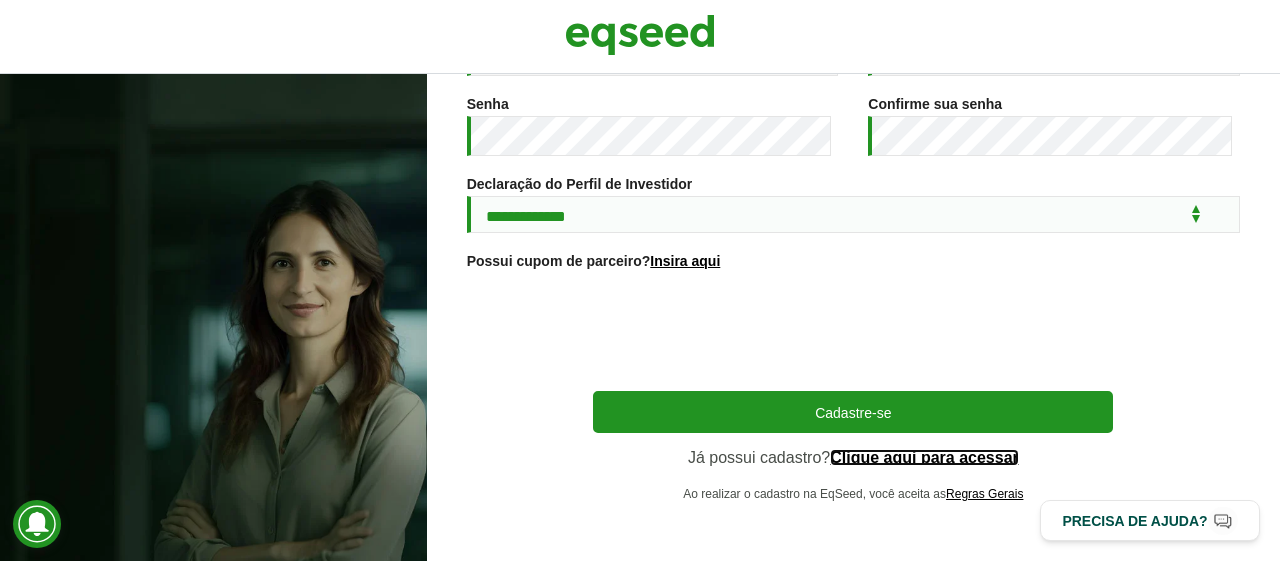 click on "Clique aqui para acessar" at bounding box center (924, 458) 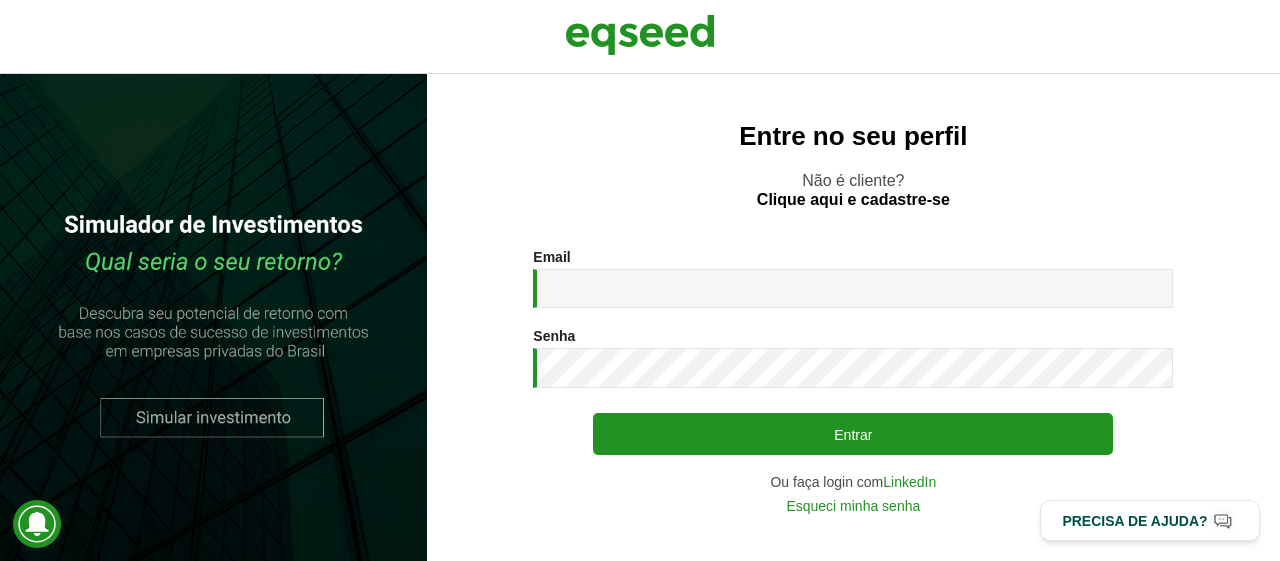 scroll, scrollTop: 0, scrollLeft: 0, axis: both 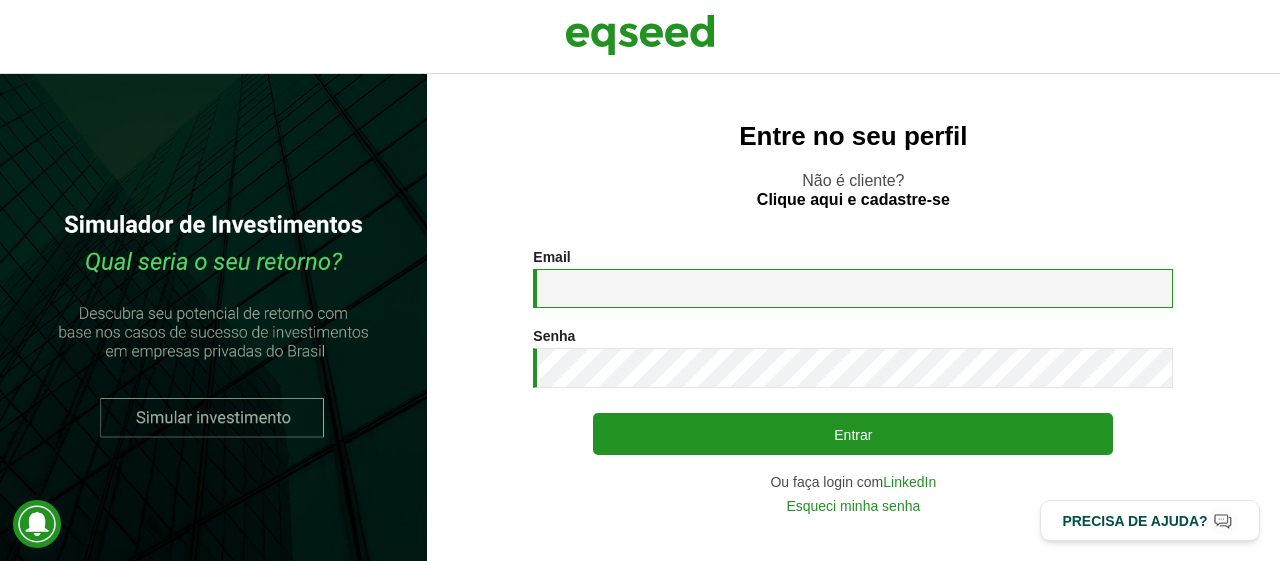click on "Email  *" at bounding box center (853, 288) 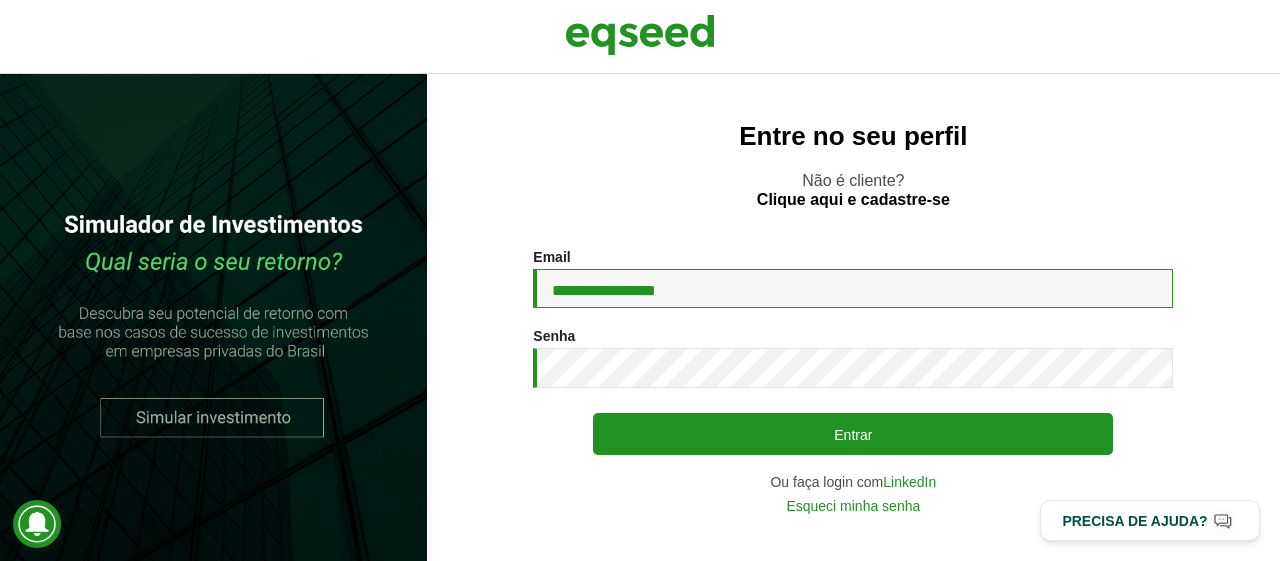type on "**********" 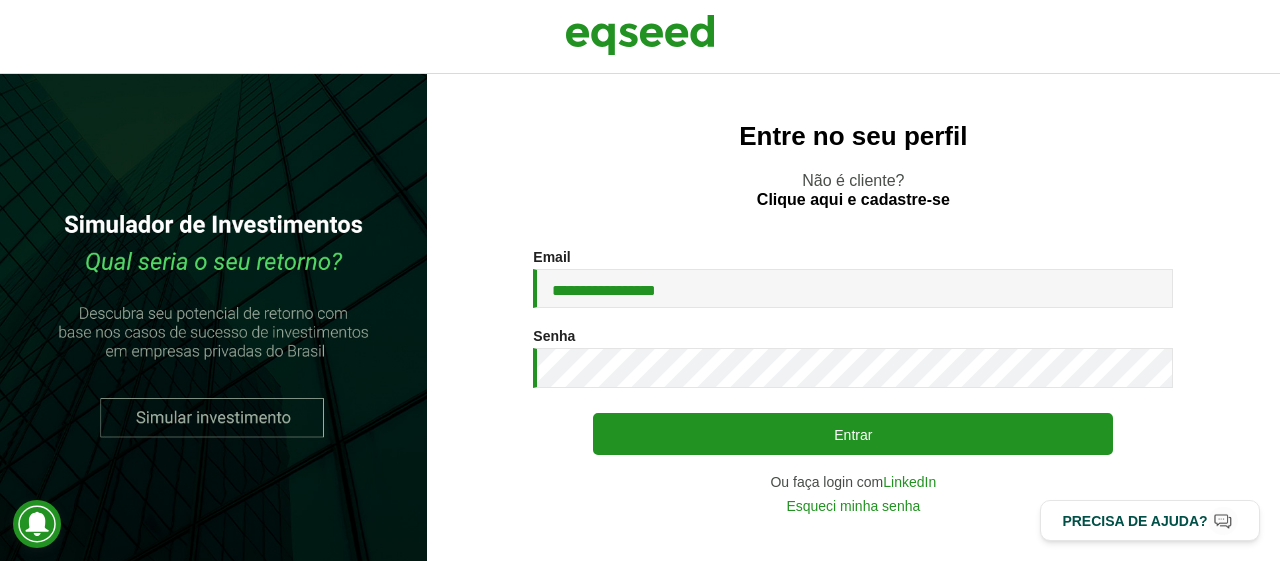 click on "**********" at bounding box center (853, 381) 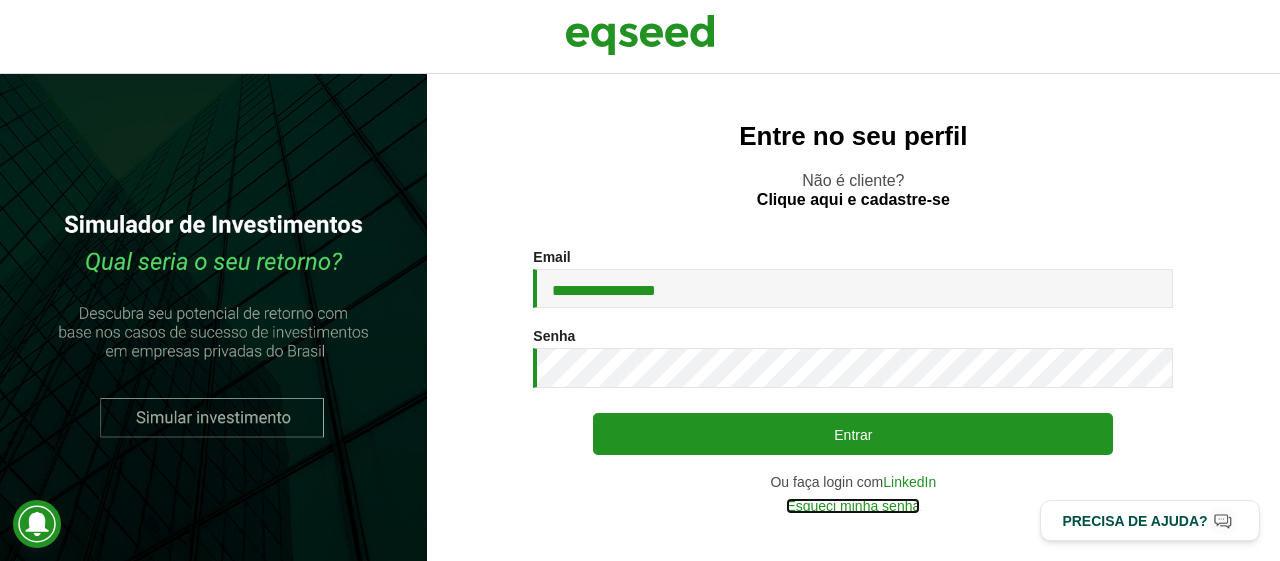 click on "Esqueci minha senha" at bounding box center (853, 506) 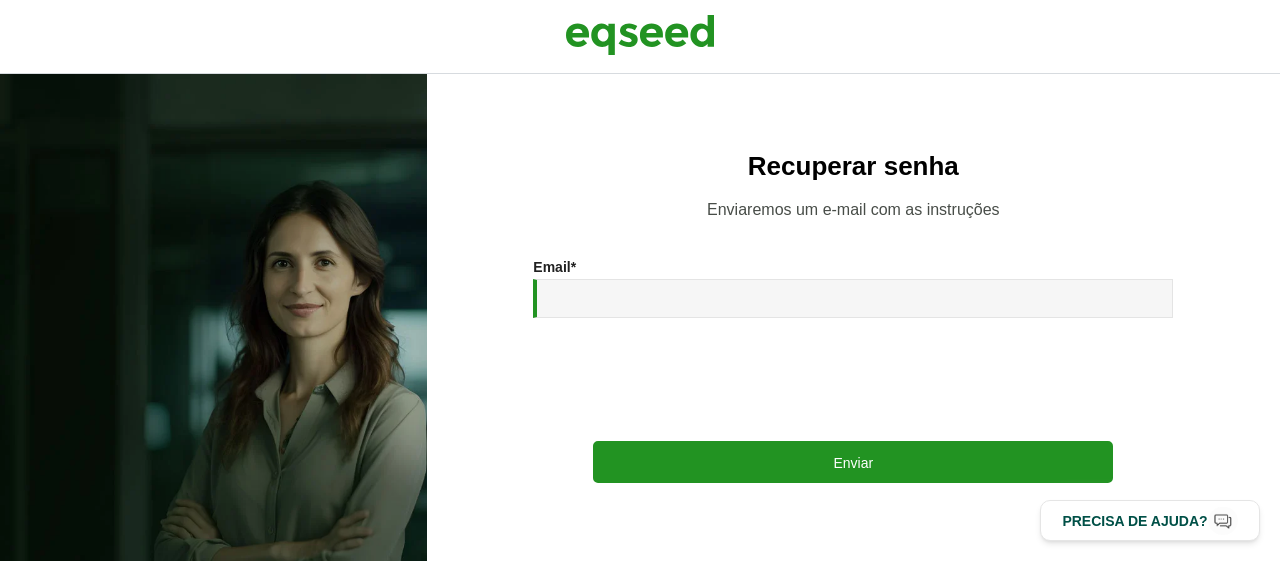 scroll, scrollTop: 0, scrollLeft: 0, axis: both 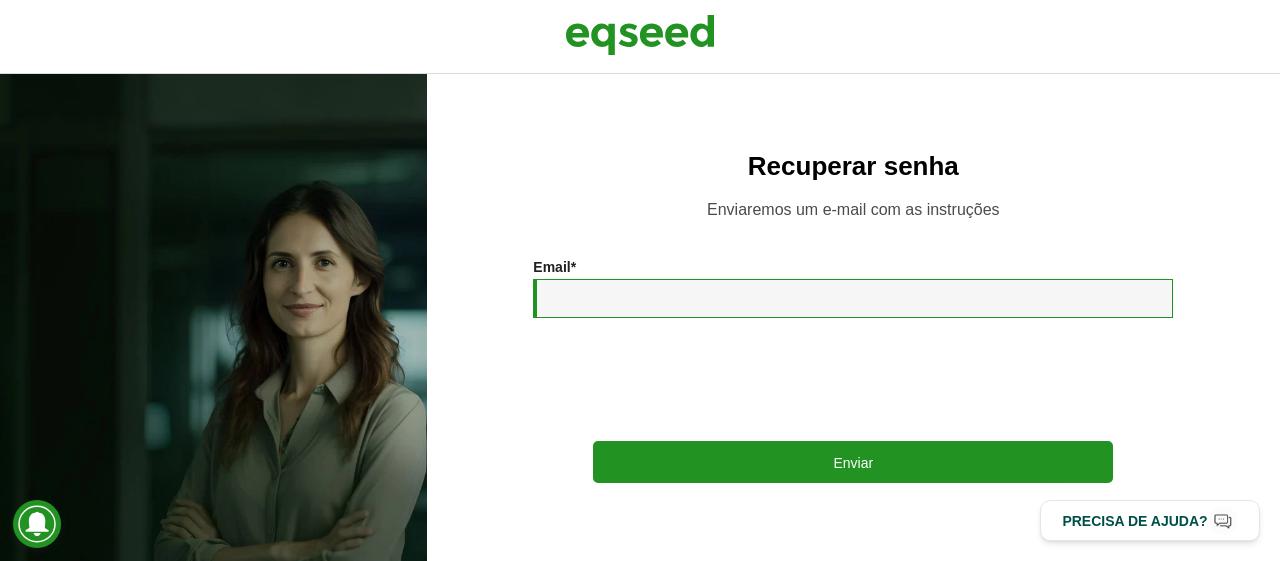 click on "Email  *" at bounding box center (853, 298) 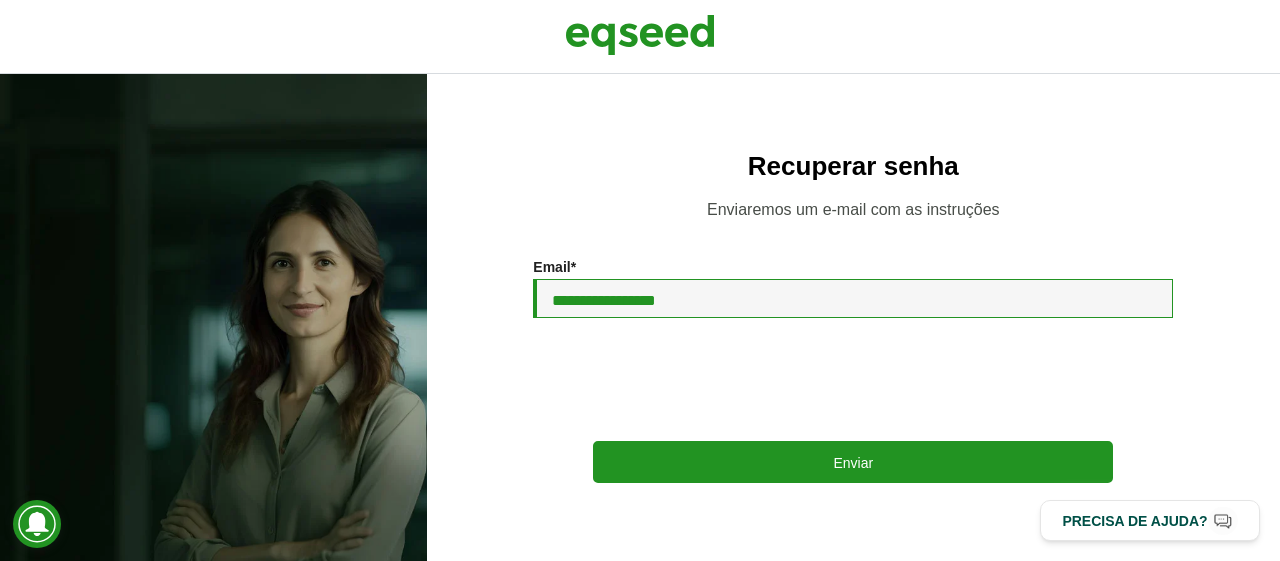 type on "**********" 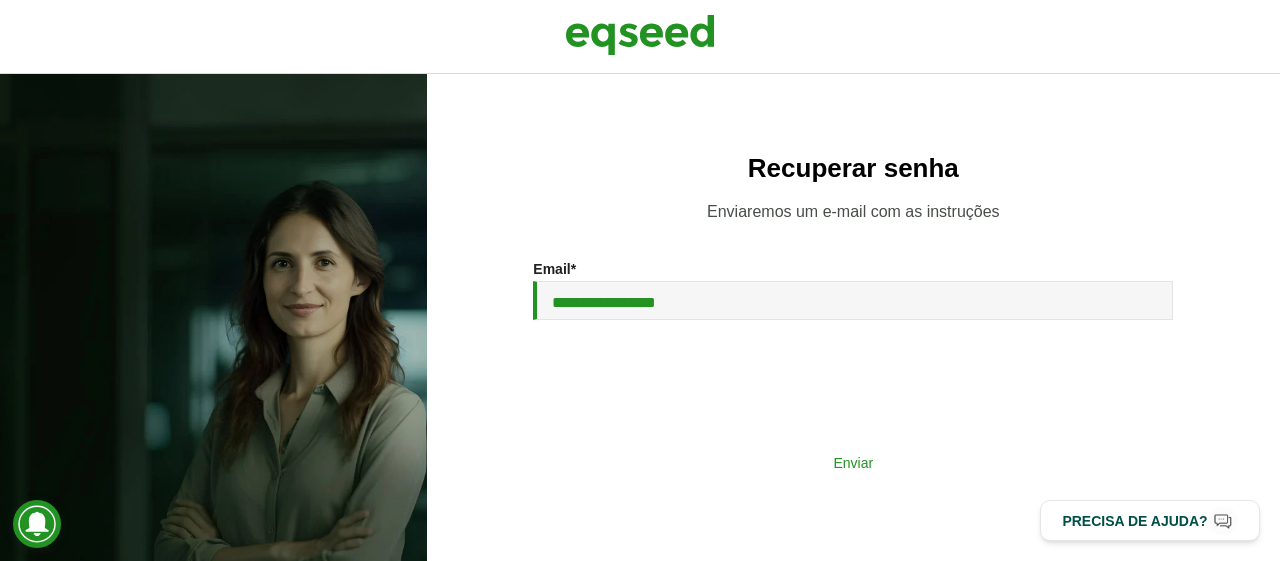 click on "Enviar" at bounding box center [853, 462] 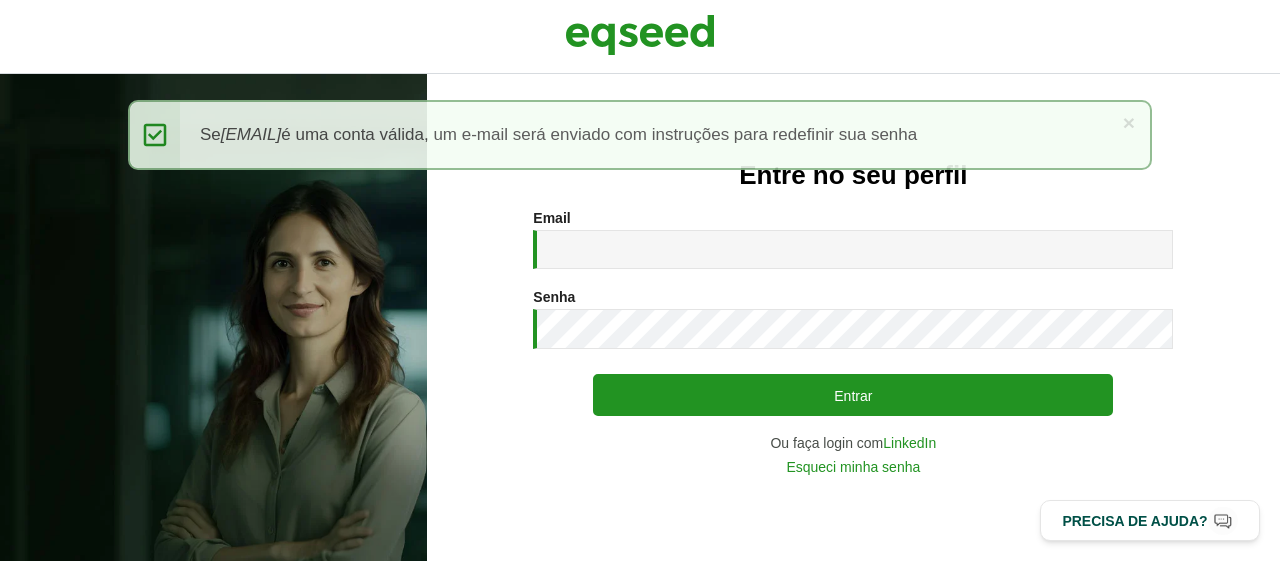 scroll, scrollTop: 0, scrollLeft: 0, axis: both 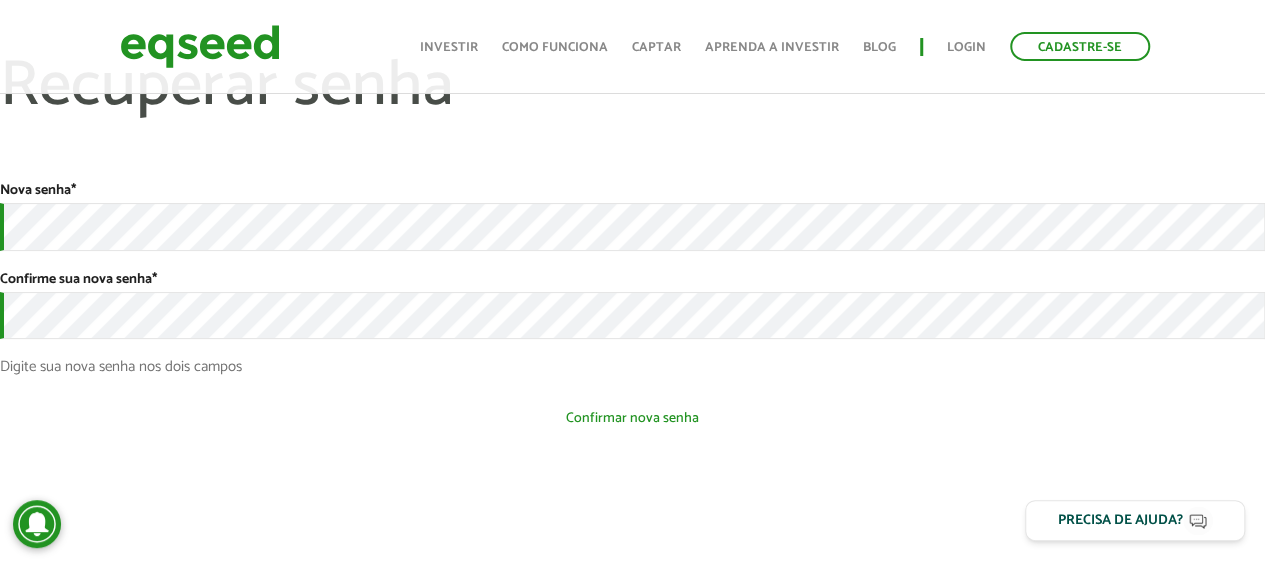 click on "Confirmar nova senha" at bounding box center [632, 418] 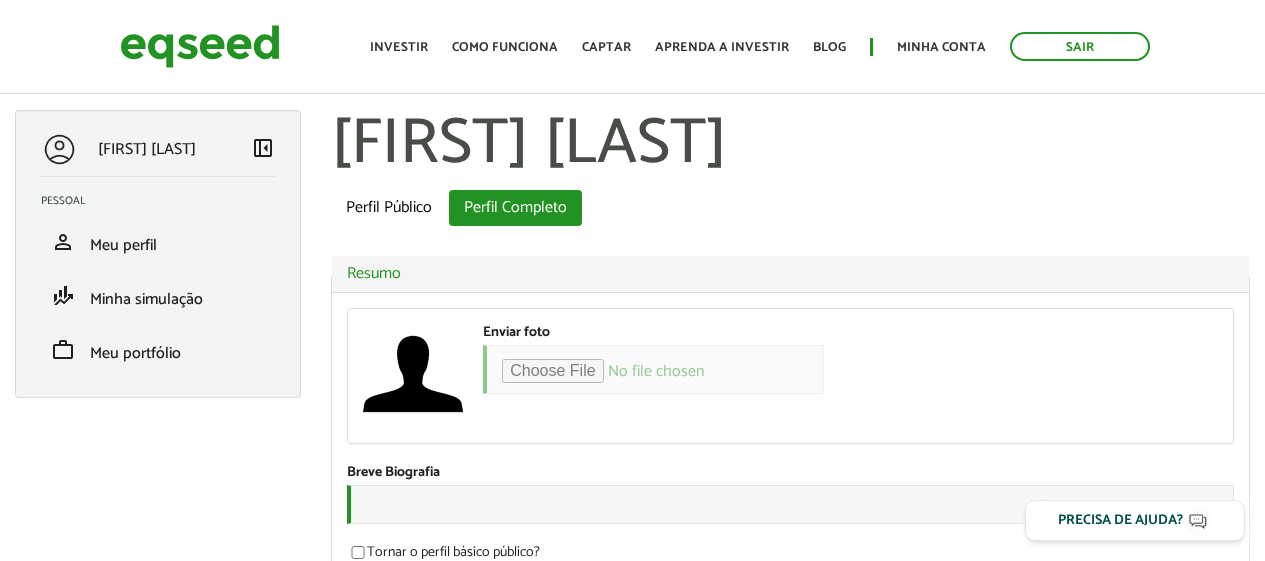 scroll, scrollTop: 0, scrollLeft: 0, axis: both 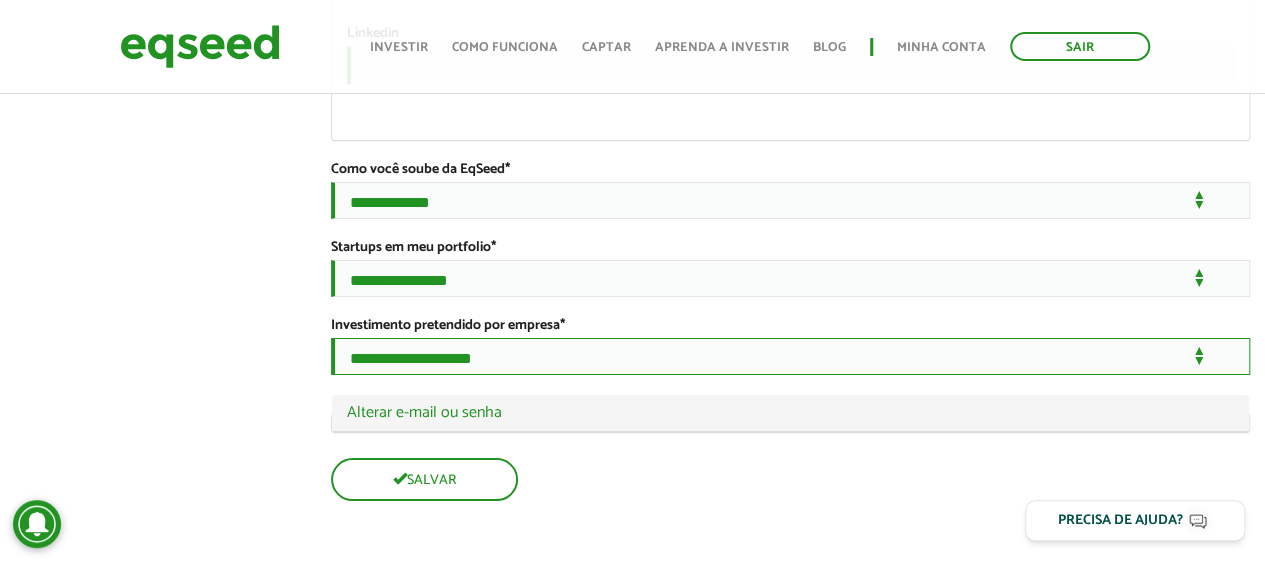 click on "**********" at bounding box center (790, 356) 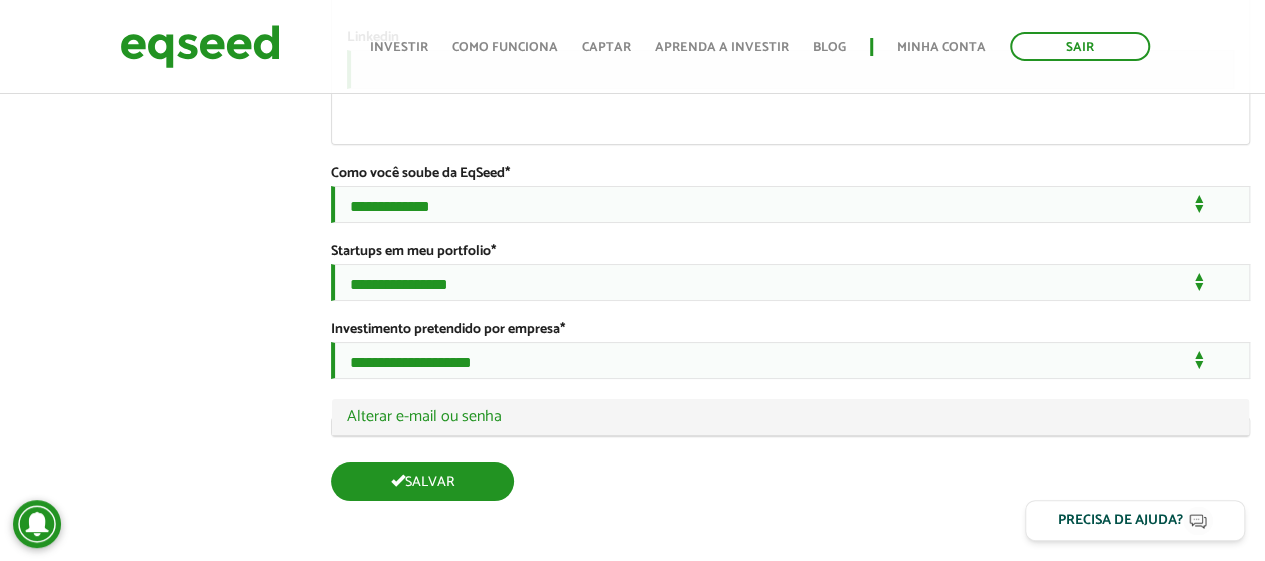 click on "Salvar" at bounding box center [422, 481] 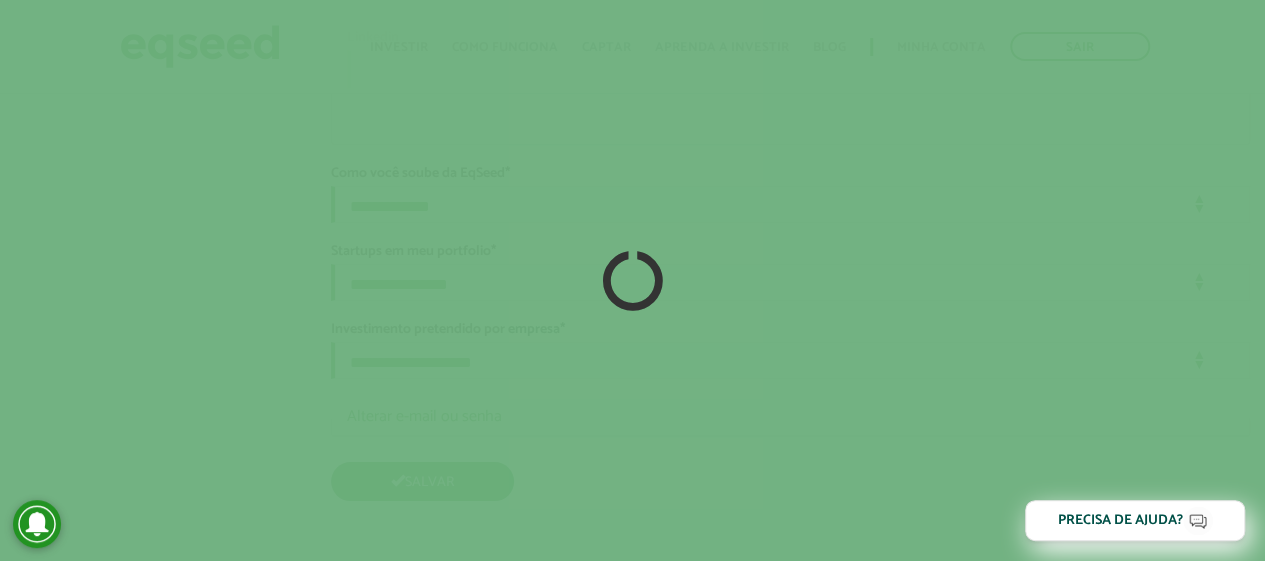 scroll, scrollTop: 3882, scrollLeft: 0, axis: vertical 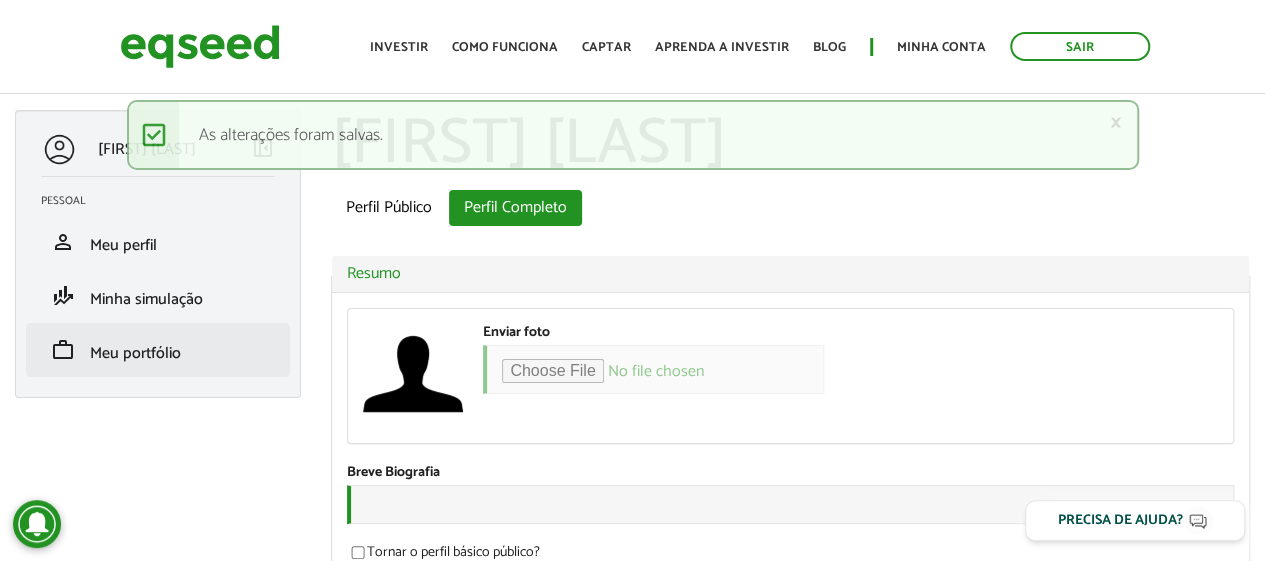 click on "work Meu portfólio" at bounding box center [158, 350] 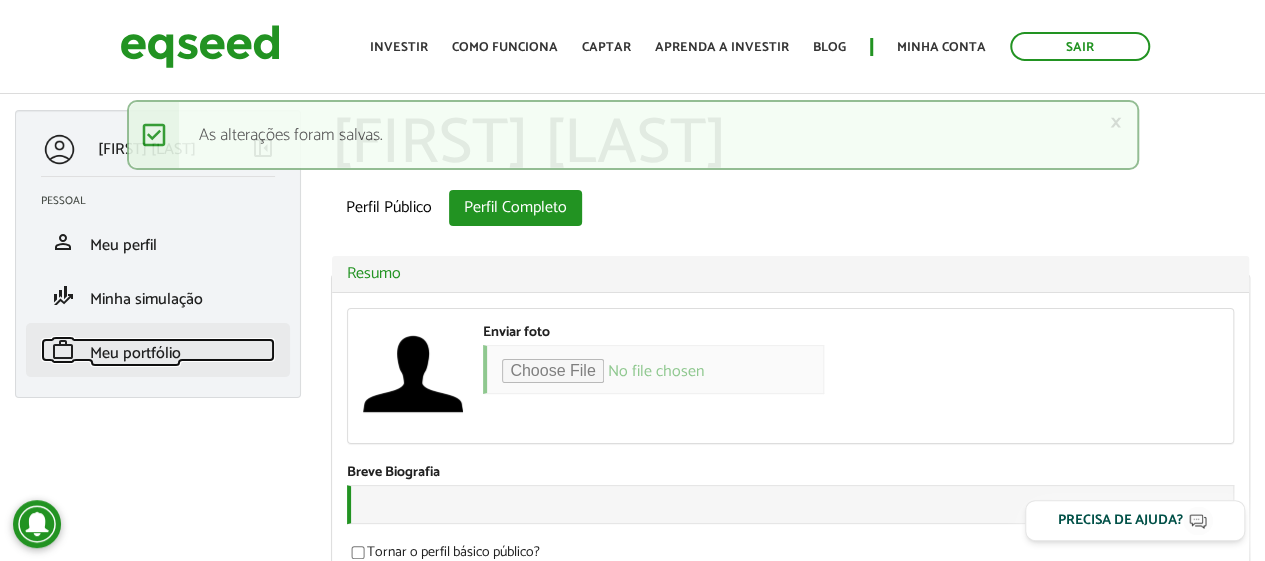 click on "Meu portfólio" at bounding box center (135, 353) 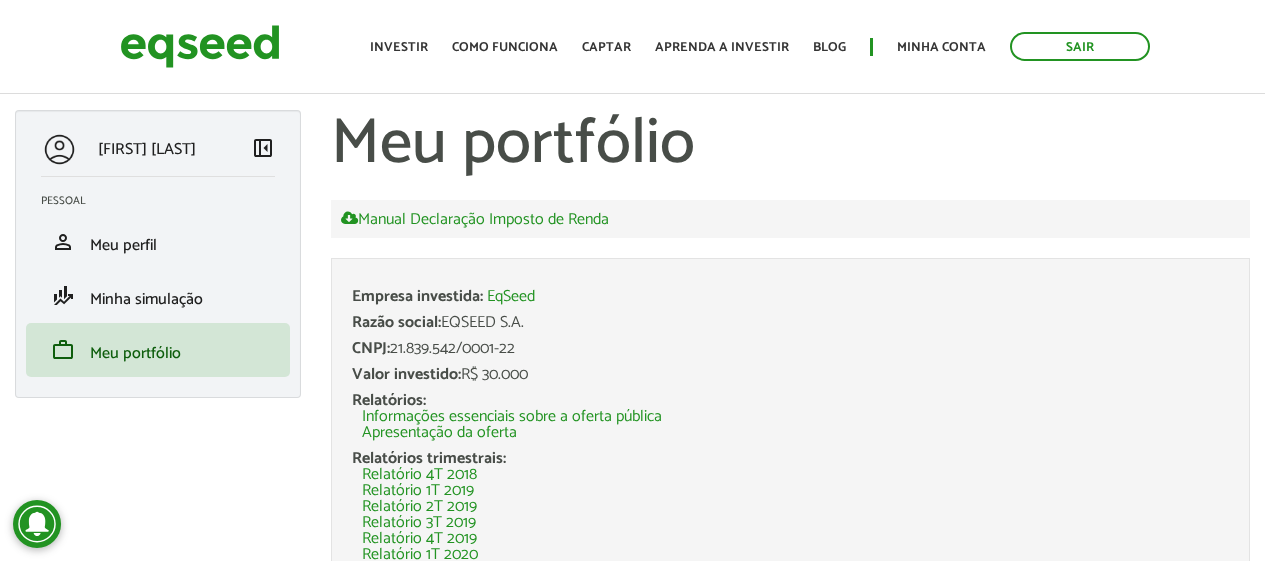 scroll, scrollTop: 0, scrollLeft: 0, axis: both 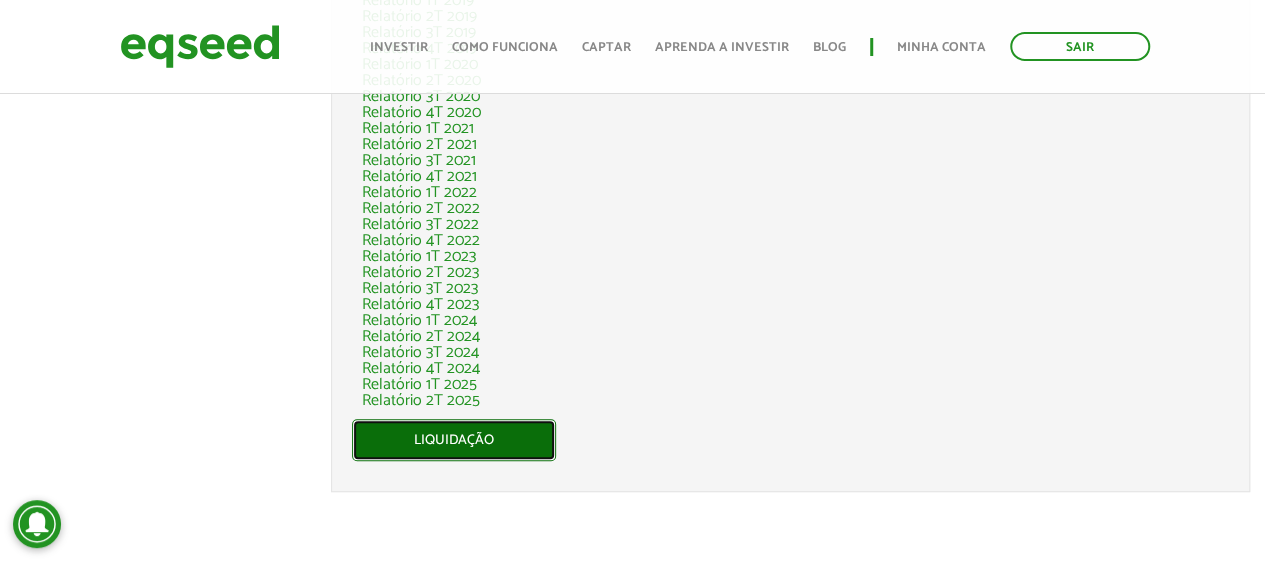 click on "Liquidação" at bounding box center (454, 440) 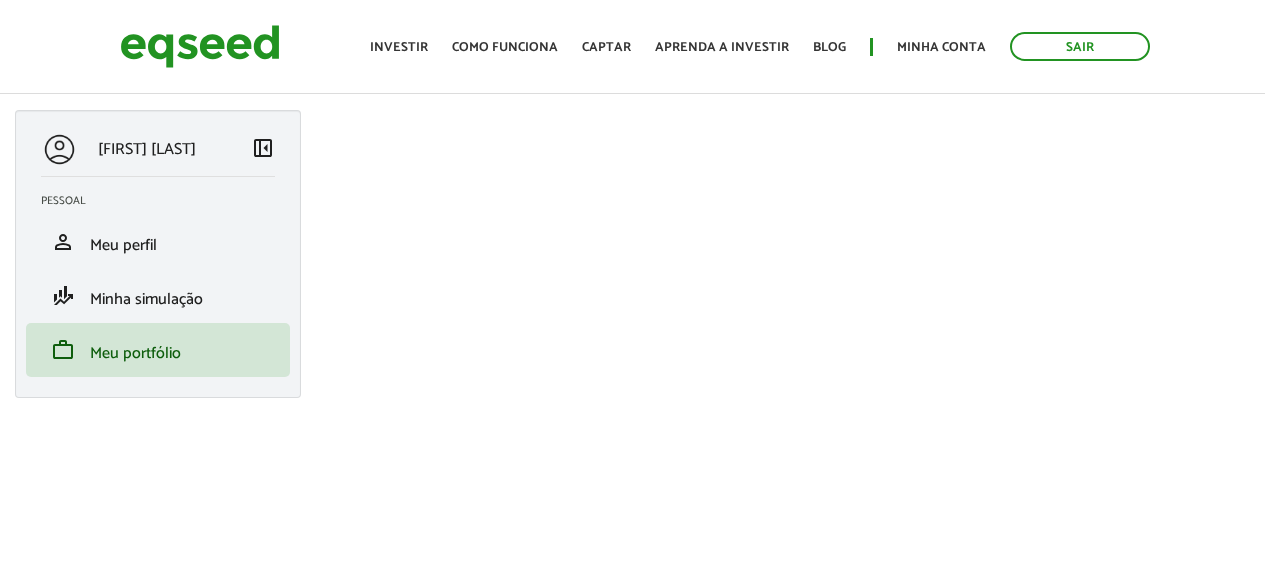 scroll, scrollTop: 0, scrollLeft: 0, axis: both 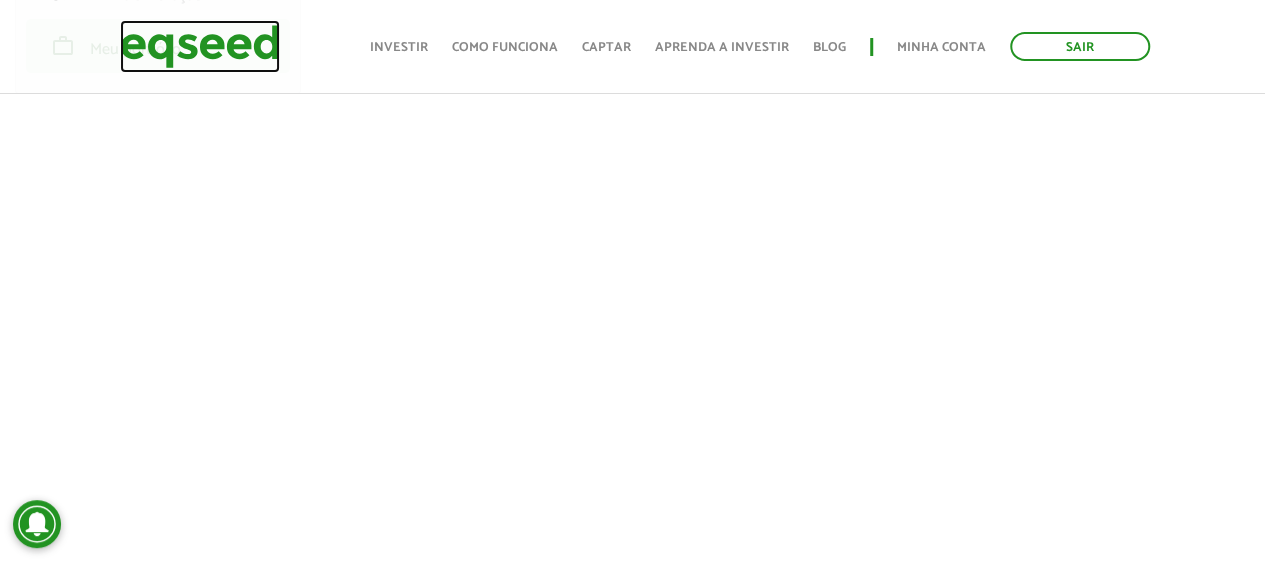 click at bounding box center (200, 46) 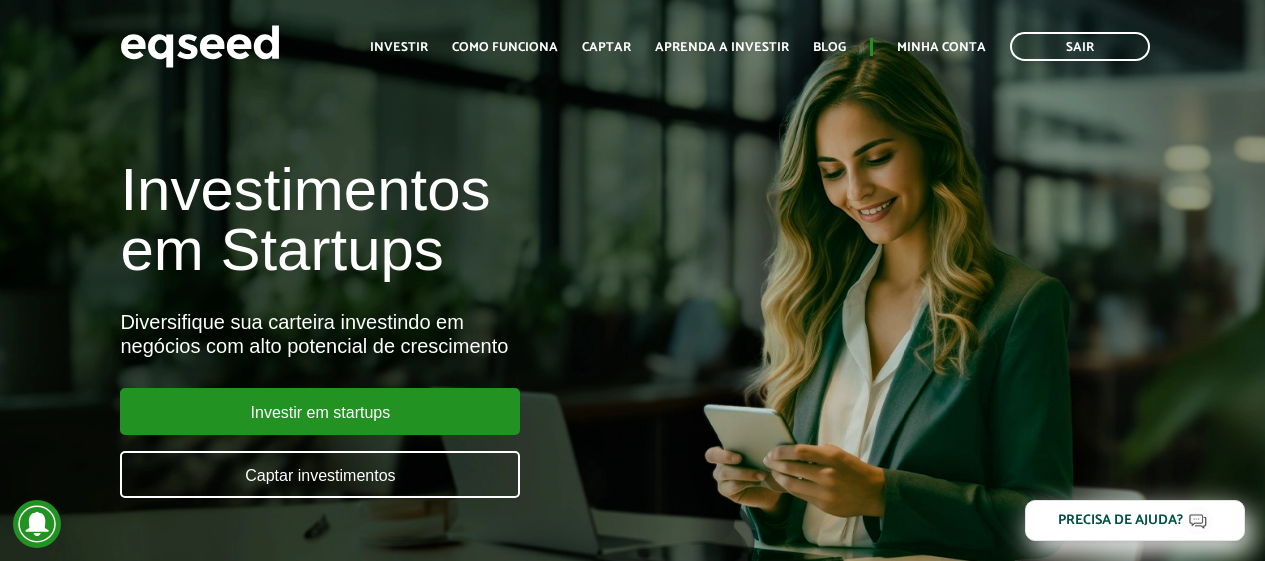 scroll, scrollTop: 0, scrollLeft: 0, axis: both 